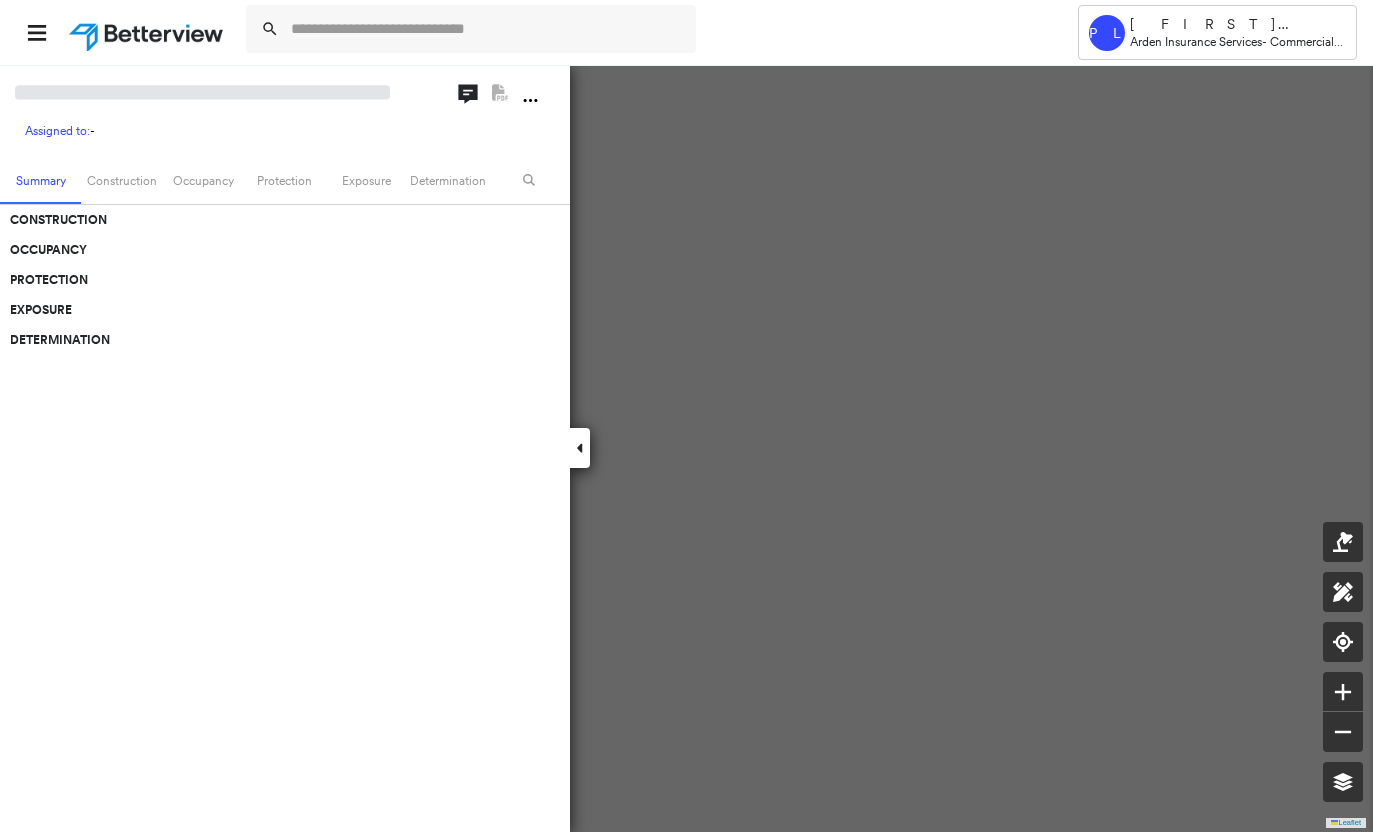 scroll, scrollTop: 0, scrollLeft: 0, axis: both 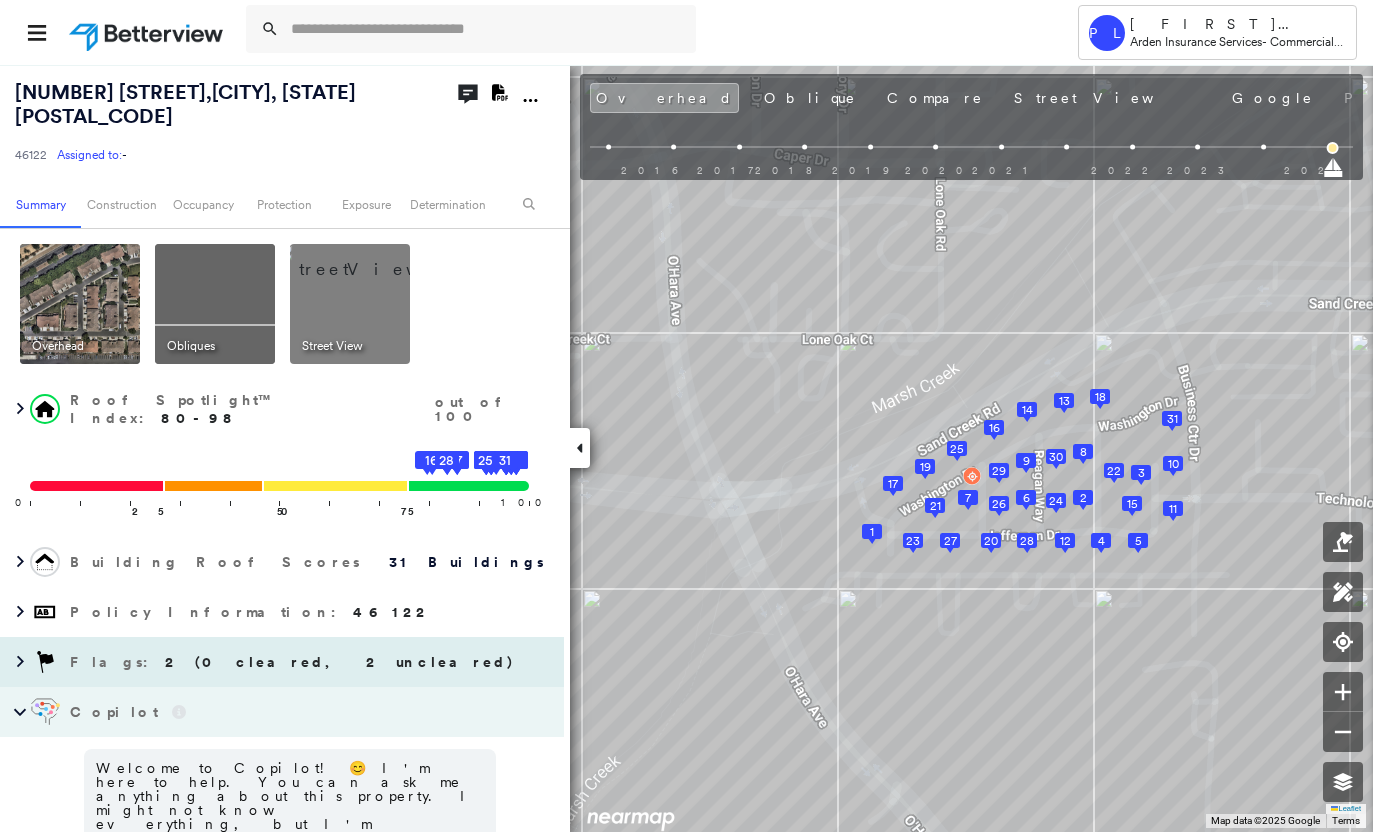 drag, startPoint x: 131, startPoint y: 630, endPoint x: 158, endPoint y: 632, distance: 27.073973 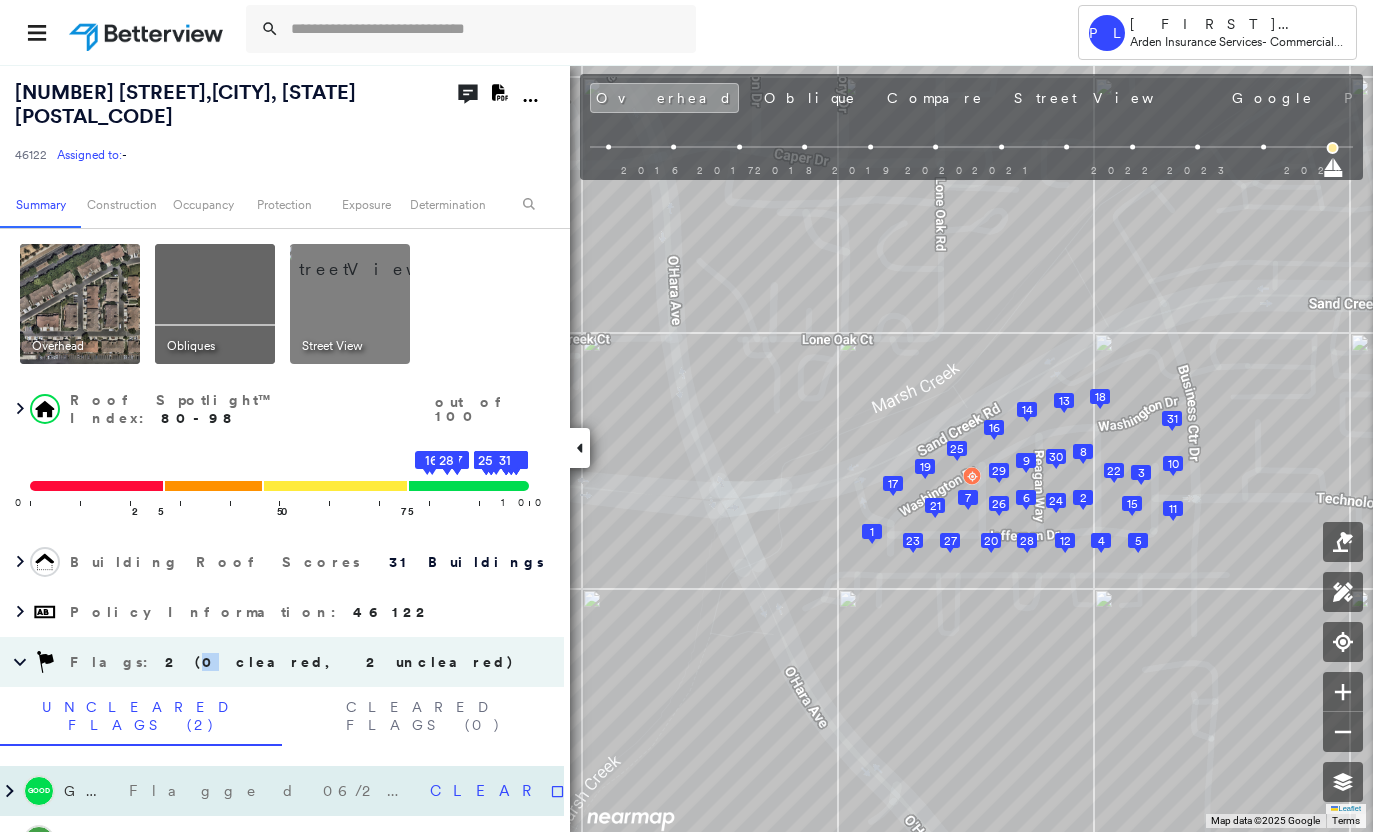 scroll, scrollTop: 100, scrollLeft: 0, axis: vertical 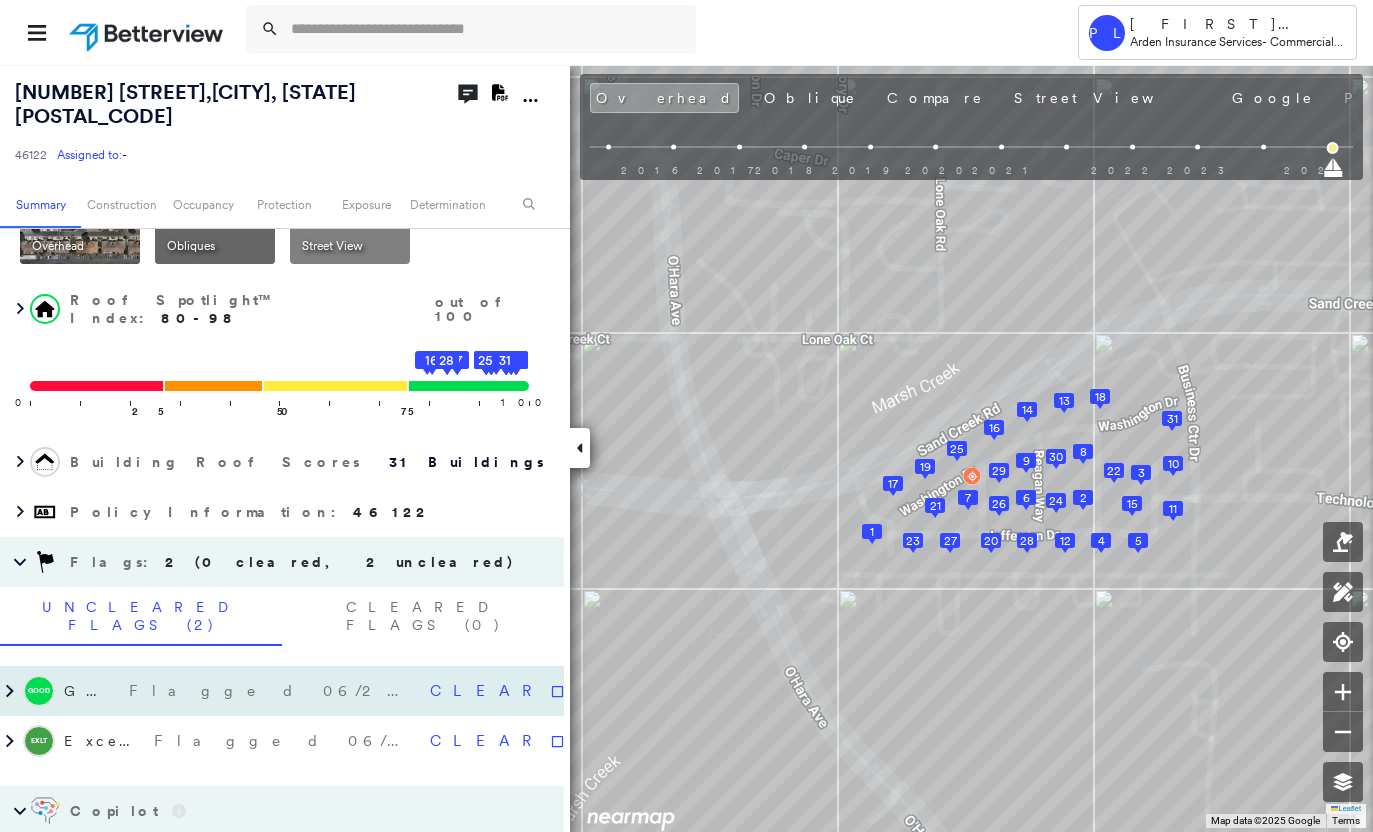 click on "Flagged 06/24/25" at bounding box center [271, 691] 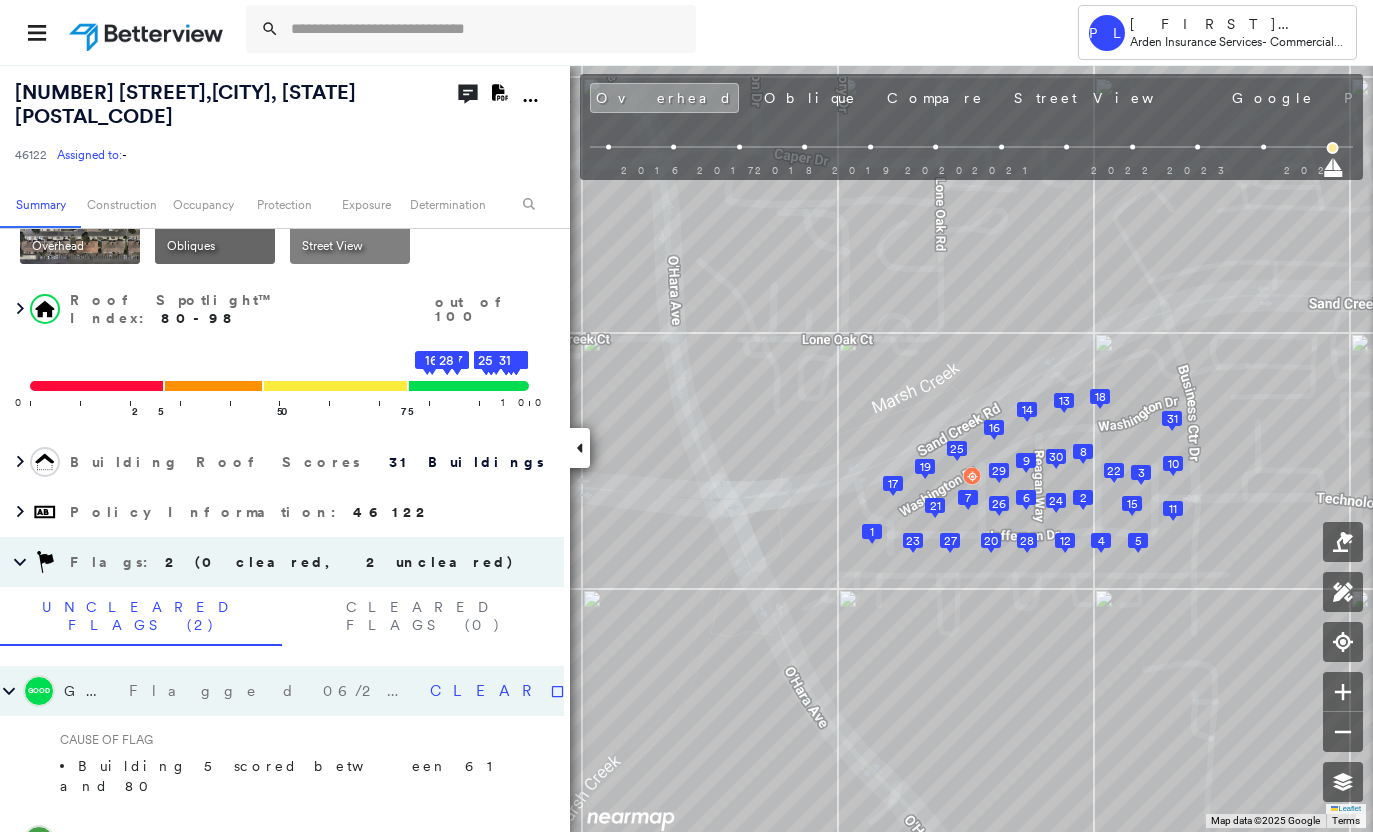 scroll, scrollTop: 300, scrollLeft: 0, axis: vertical 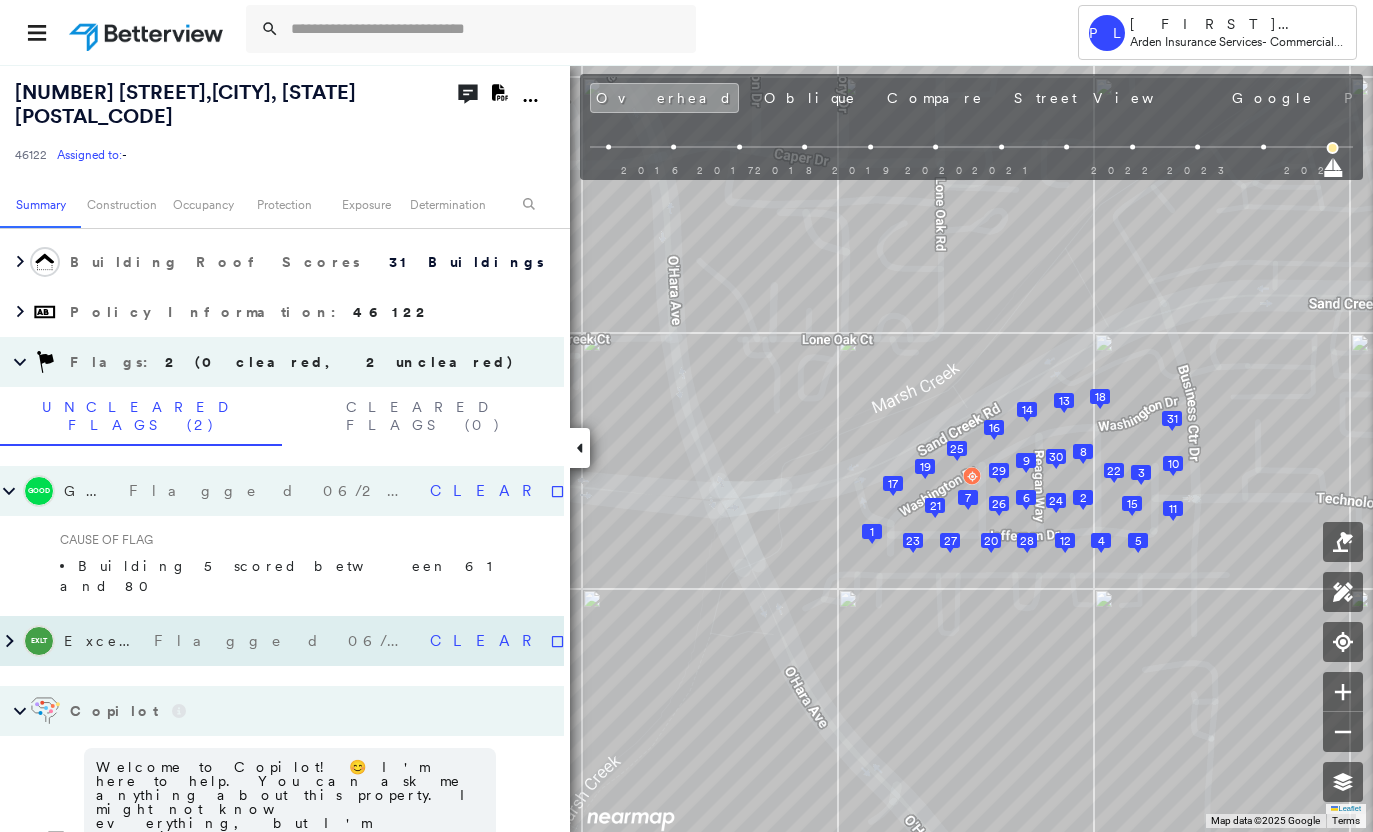 click on "Flagged 06/24/25" at bounding box center [284, 641] 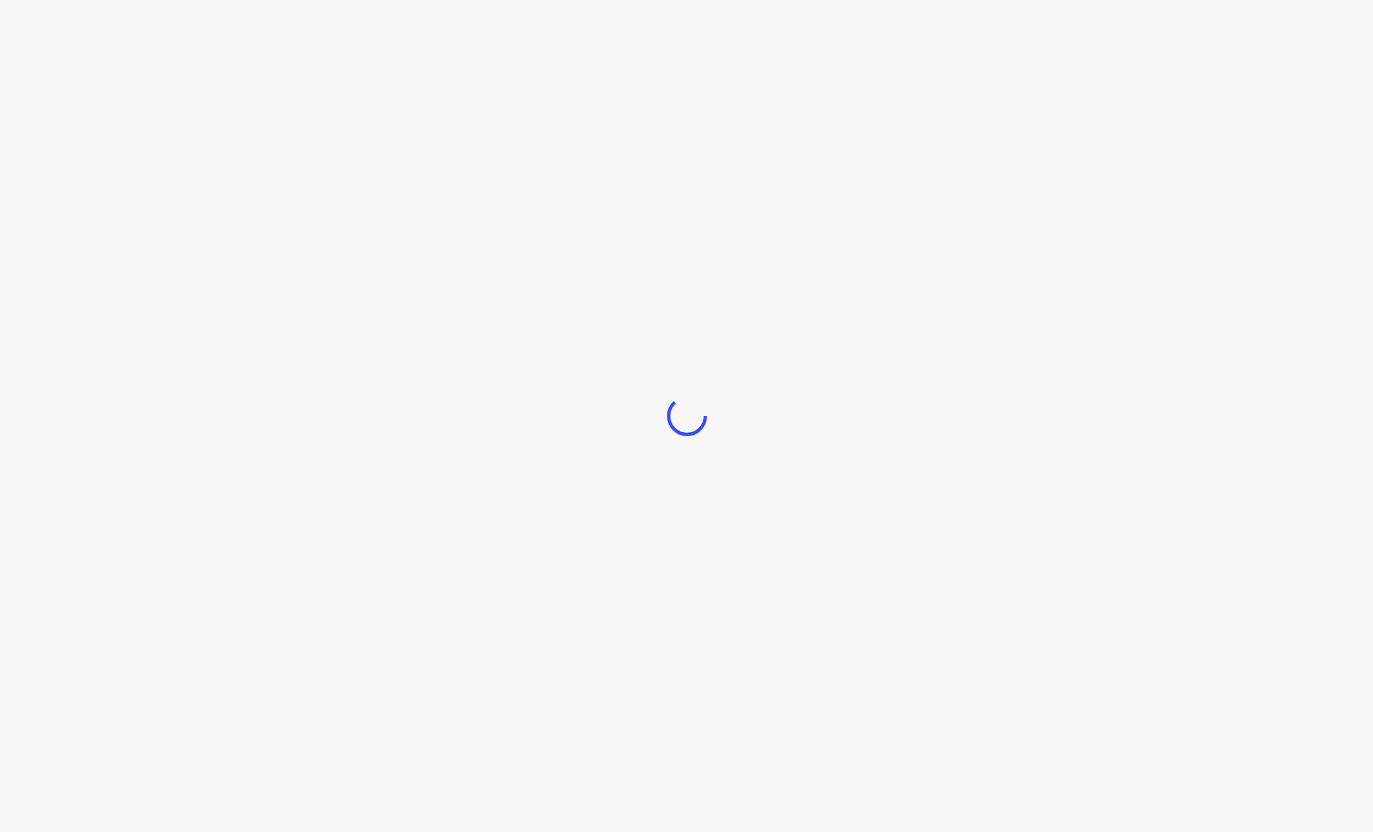 scroll, scrollTop: 0, scrollLeft: 0, axis: both 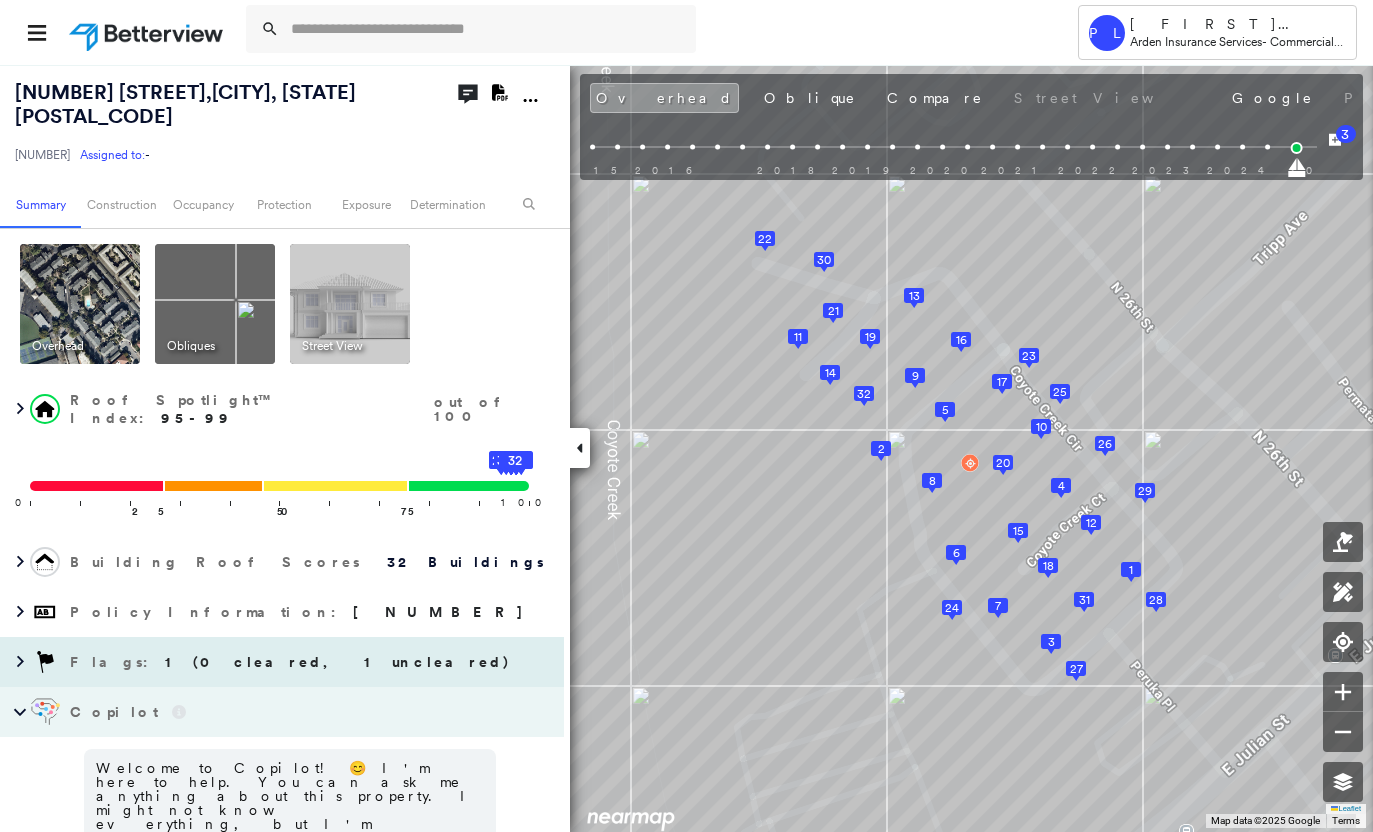 click on "Flags :  1 (0 cleared, 1 uncleared)" at bounding box center [282, 662] 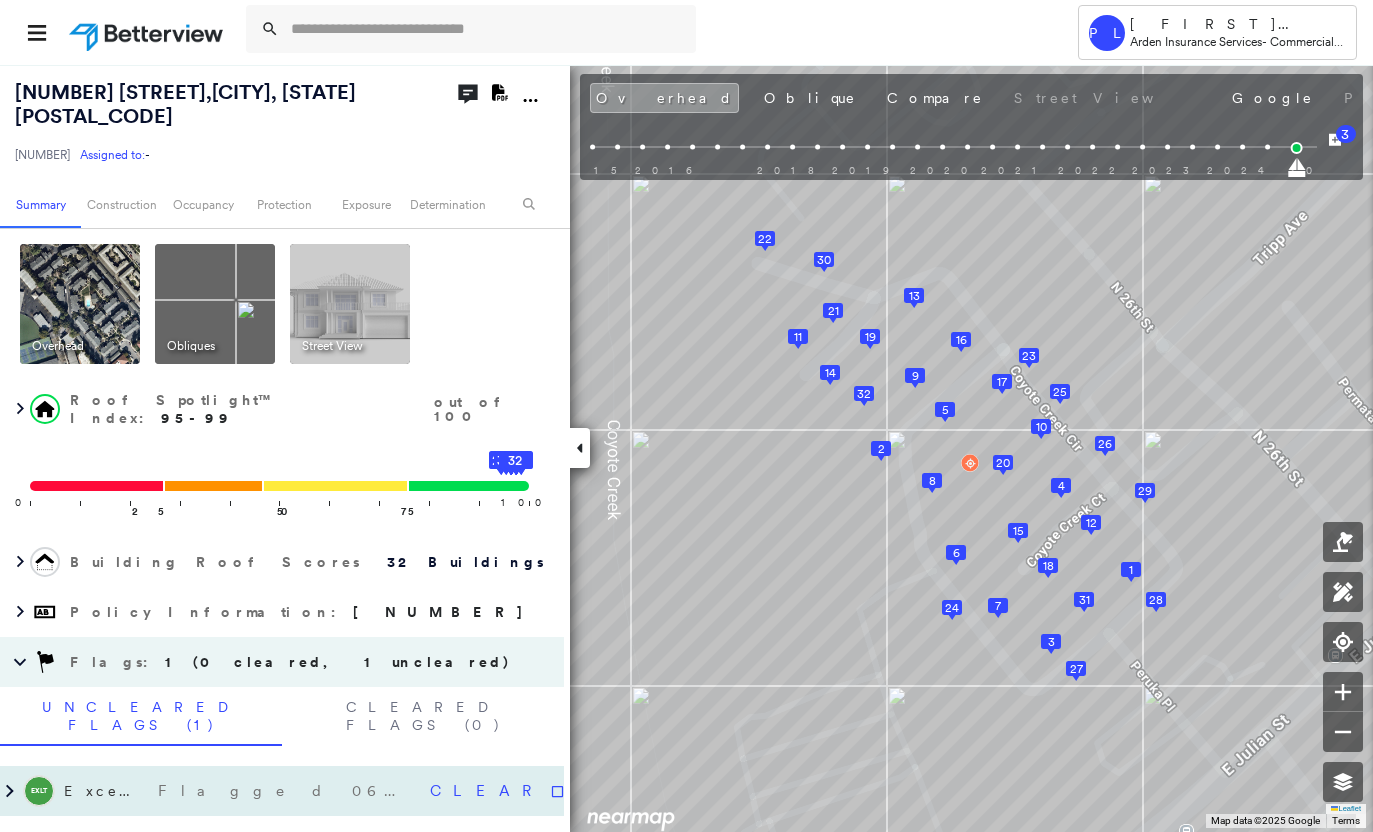 scroll, scrollTop: 100, scrollLeft: 0, axis: vertical 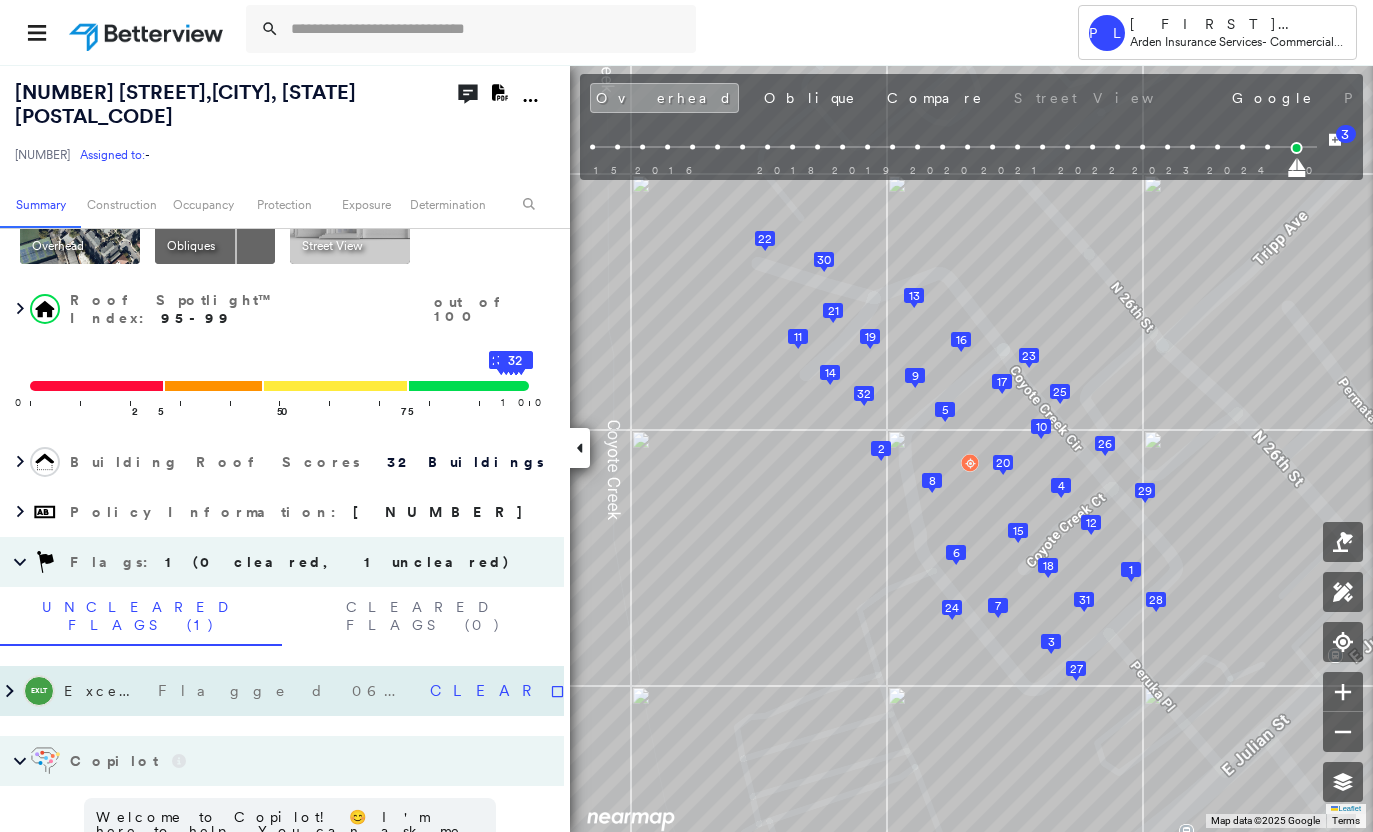 click on "EXLT Excellent Flagged 06/13/25 Clear" at bounding box center [282, 691] 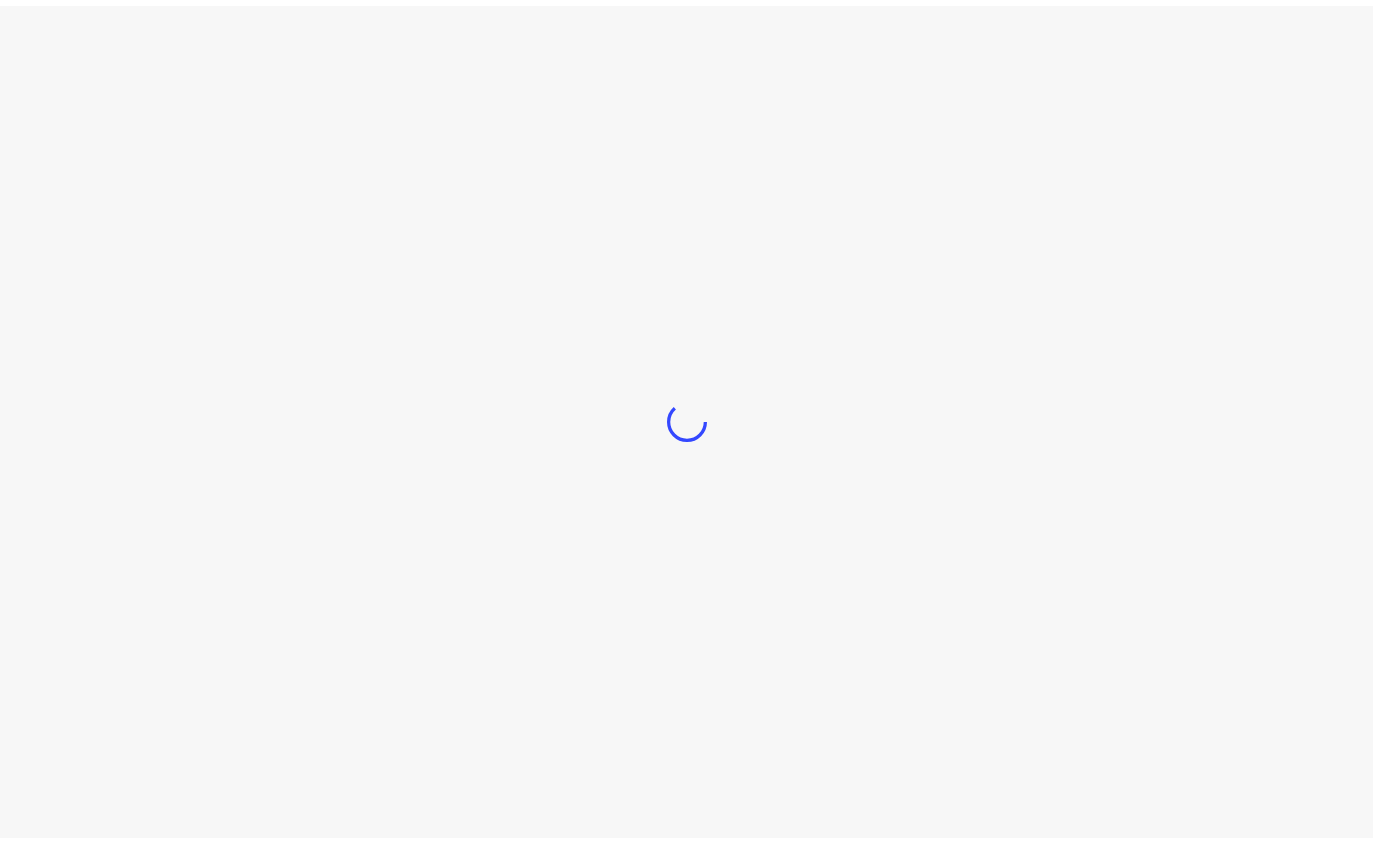 scroll, scrollTop: 0, scrollLeft: 0, axis: both 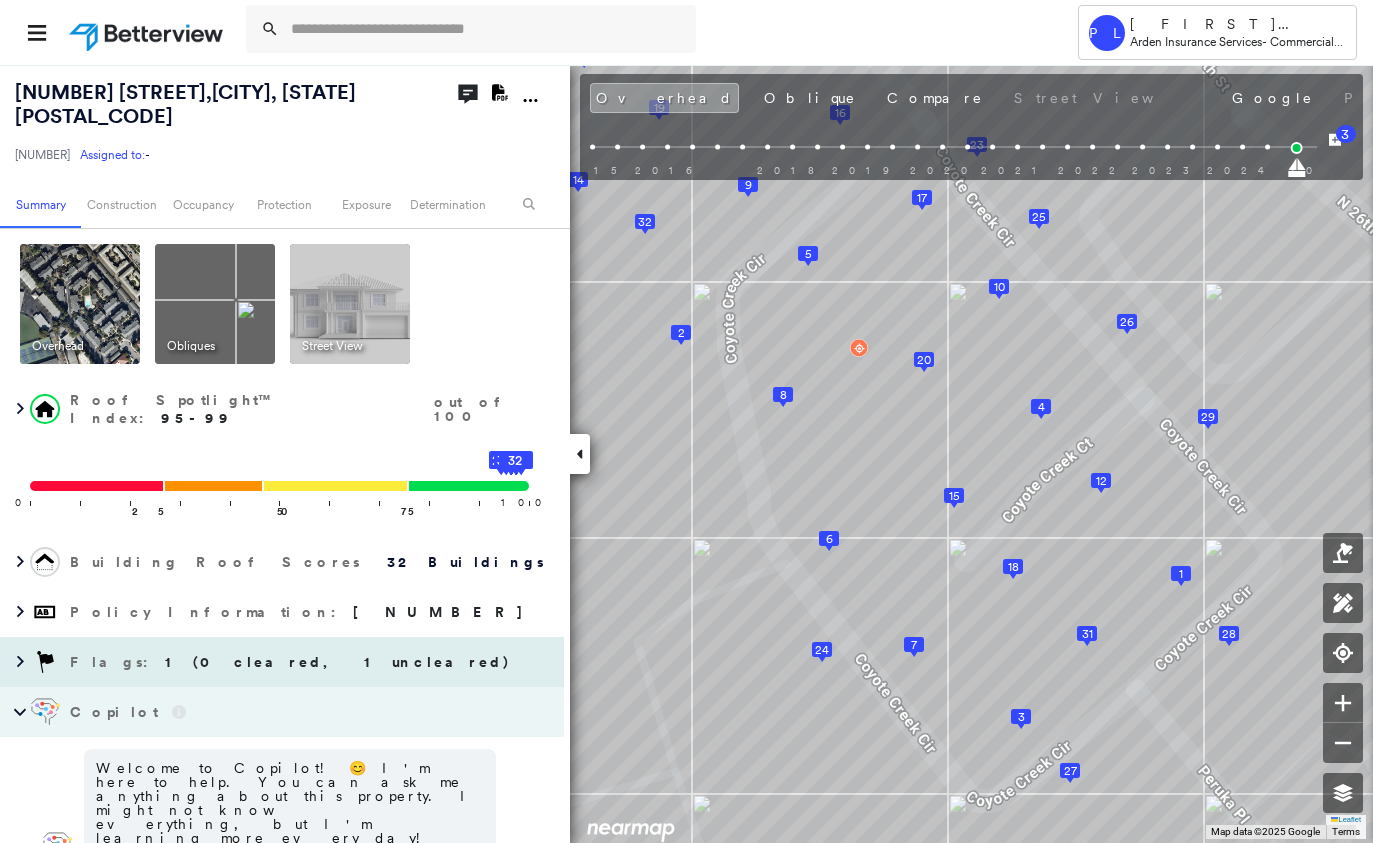 click on "Flags :  1 (0 cleared, 1 uncleared)" at bounding box center [282, 662] 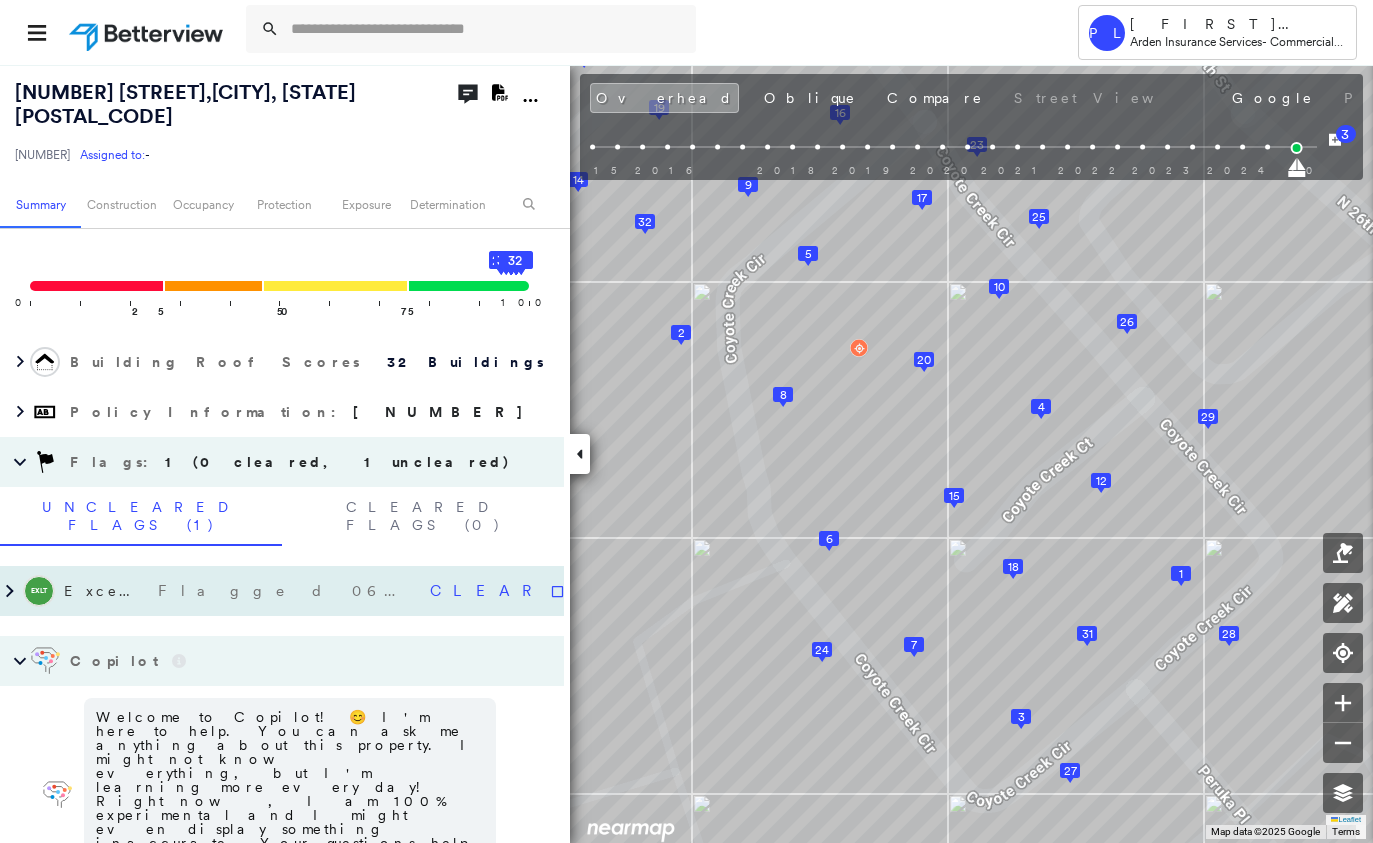 scroll, scrollTop: 100, scrollLeft: 0, axis: vertical 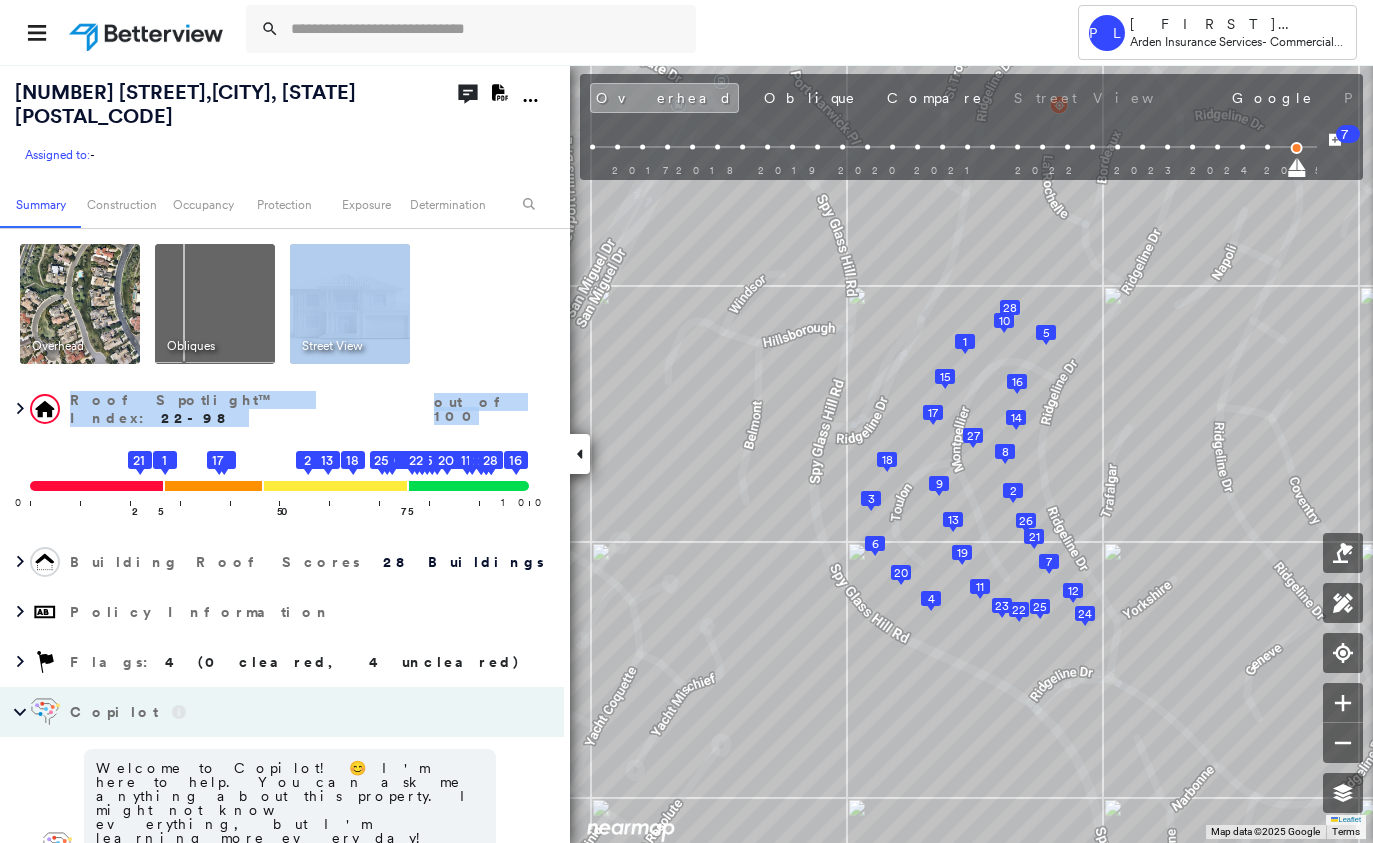 drag, startPoint x: 512, startPoint y: 382, endPoint x: 496, endPoint y: 351, distance: 34.88553 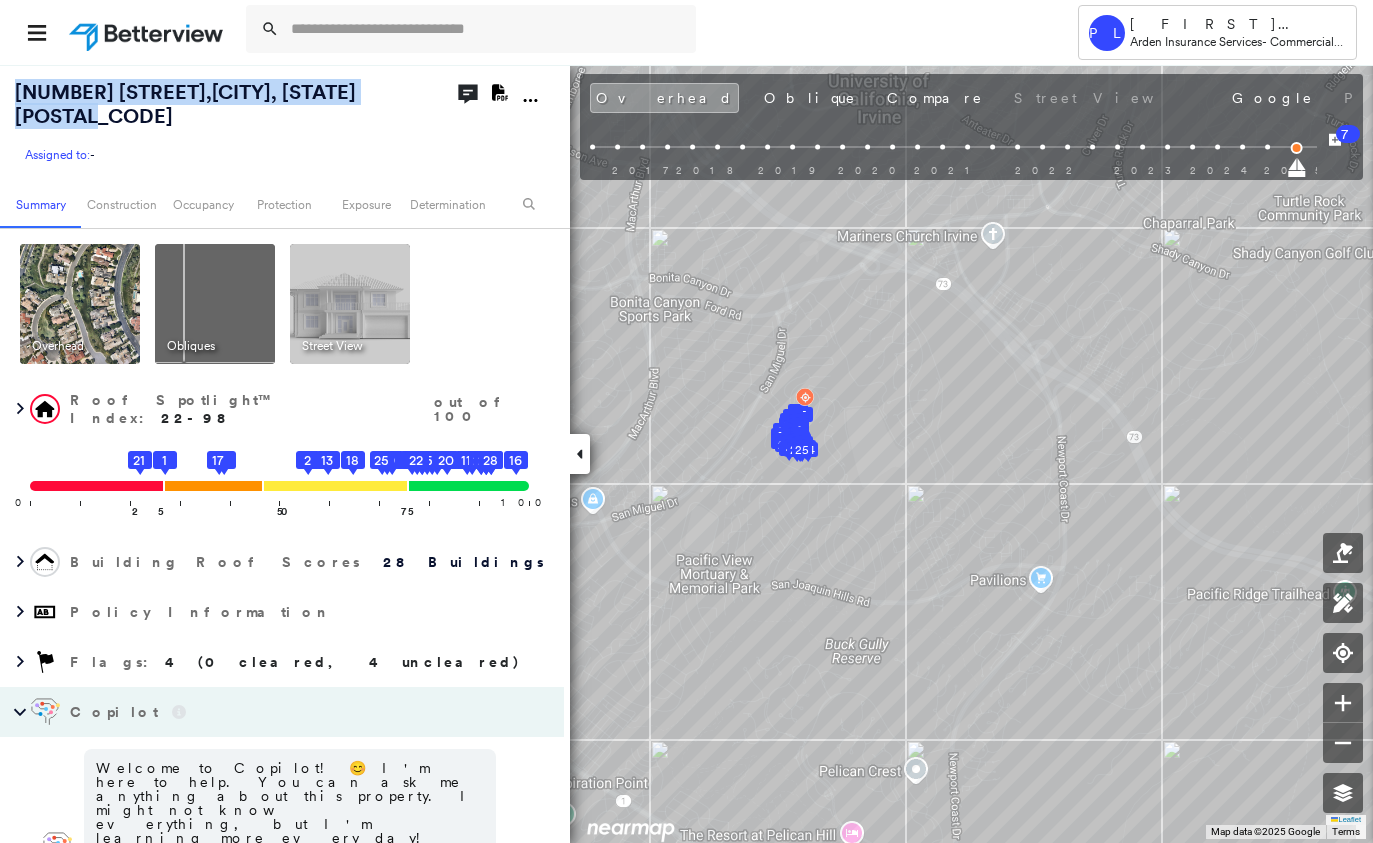 drag, startPoint x: 19, startPoint y: 97, endPoint x: -5, endPoint y: 79, distance: 30 